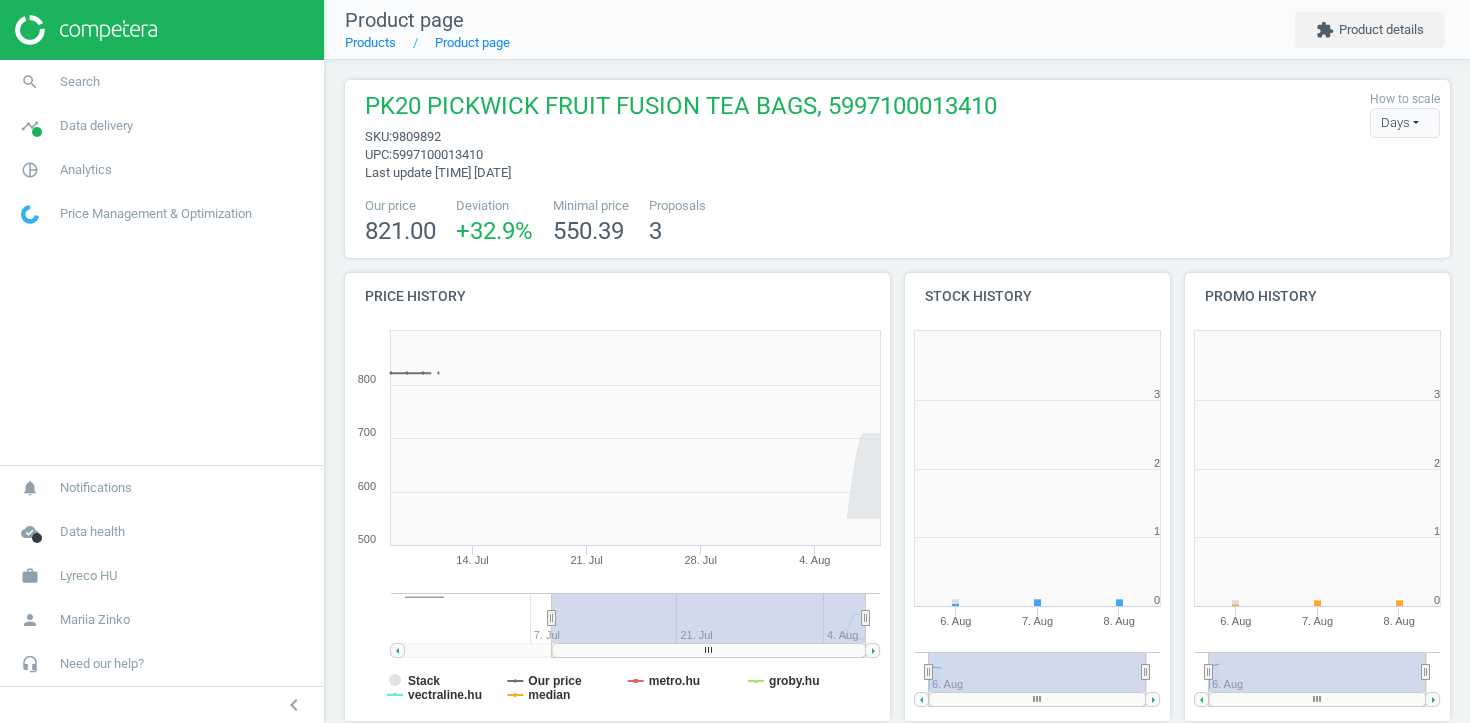 scroll, scrollTop: 0, scrollLeft: 0, axis: both 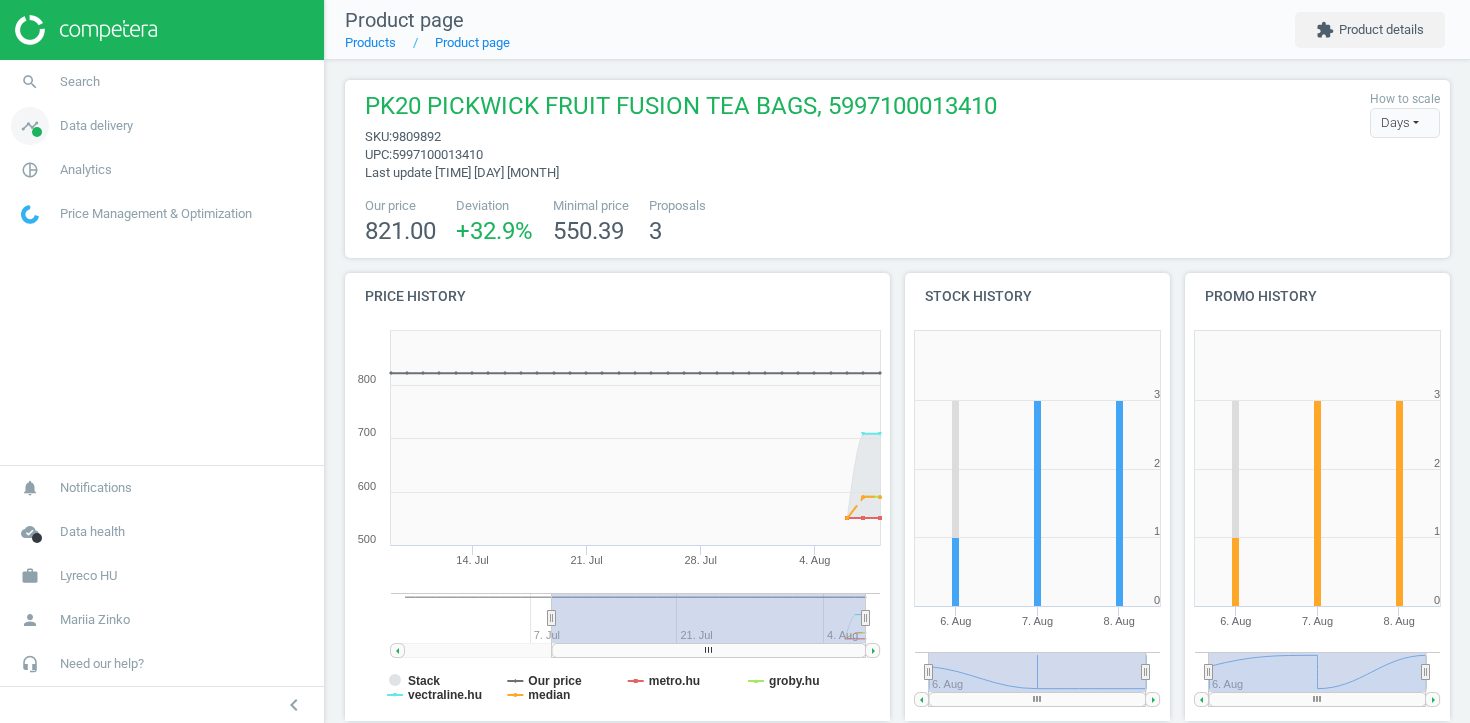 click on "timeline Data delivery" at bounding box center (162, 126) 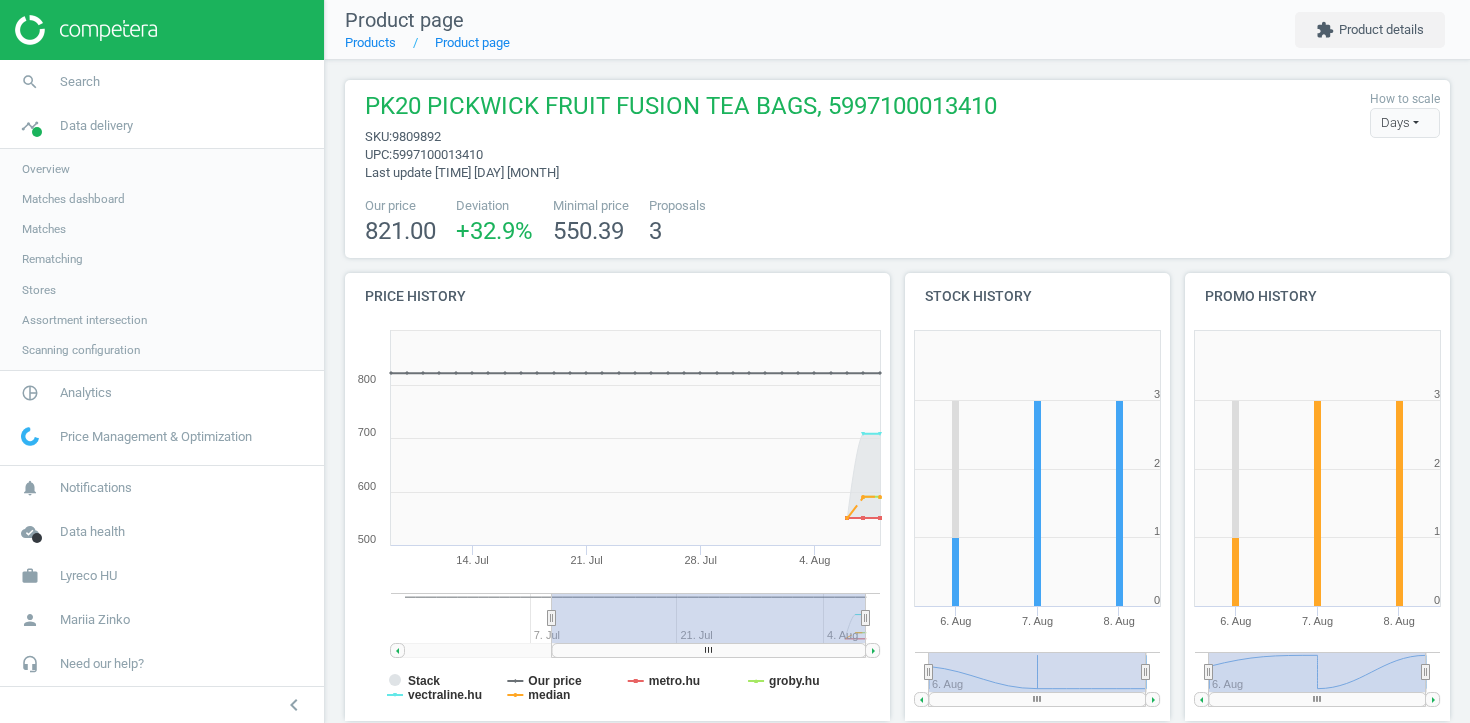click on "Stores" at bounding box center (39, 290) 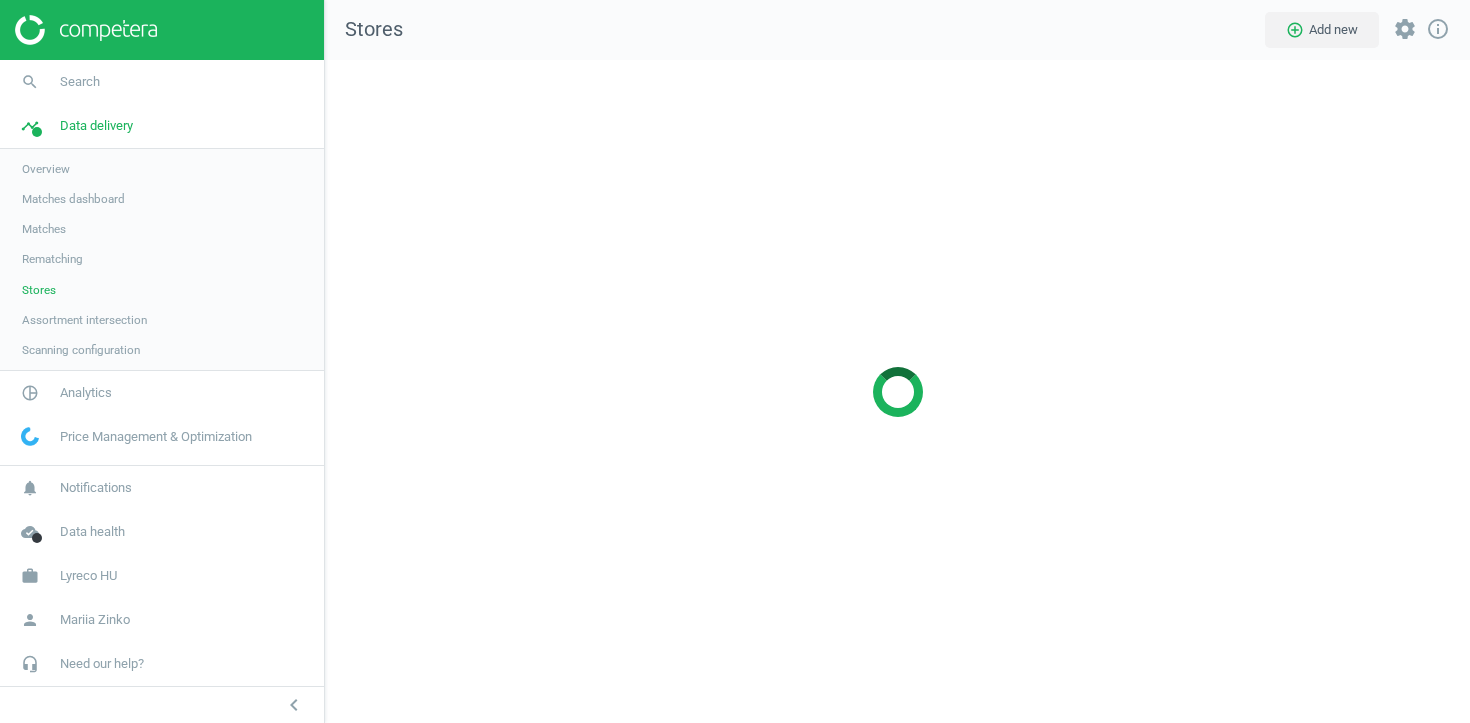 scroll, scrollTop: 10, scrollLeft: 10, axis: both 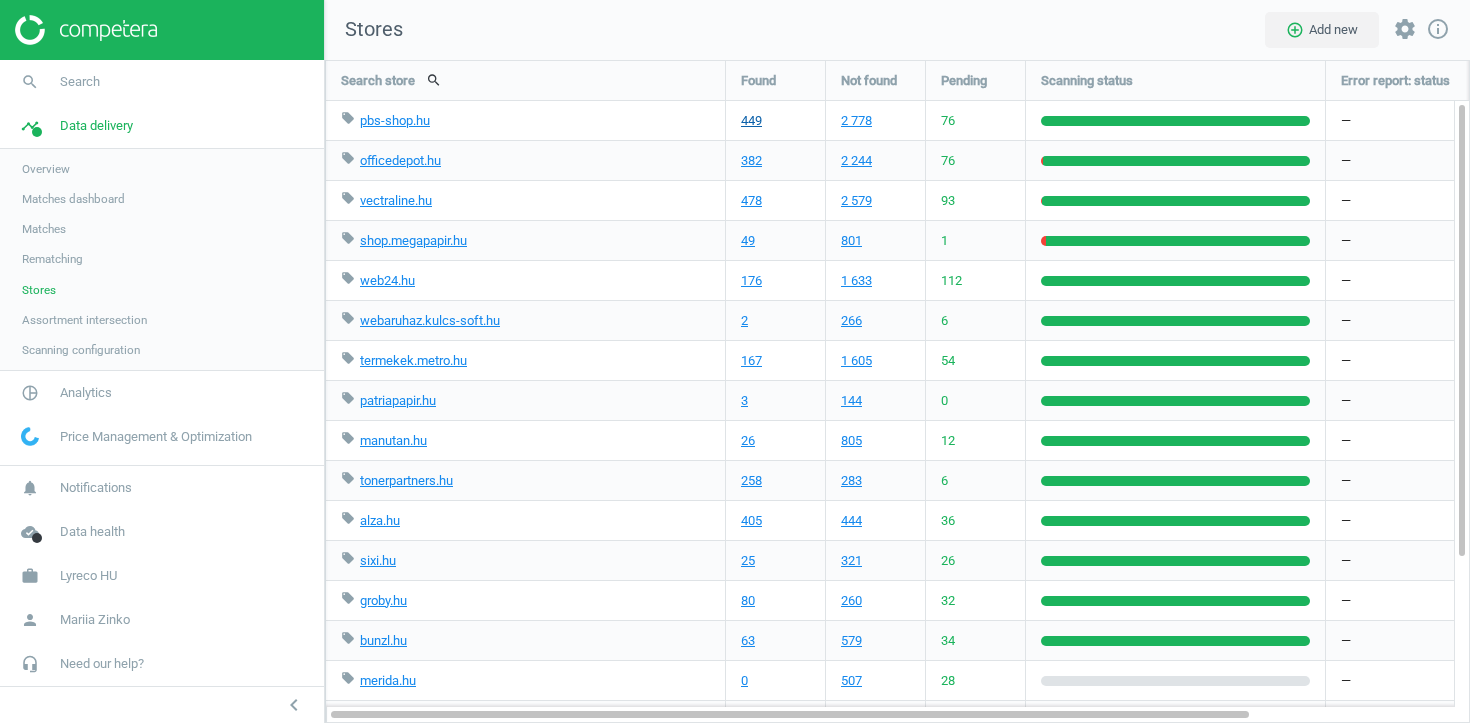 click on "449" at bounding box center [751, 121] 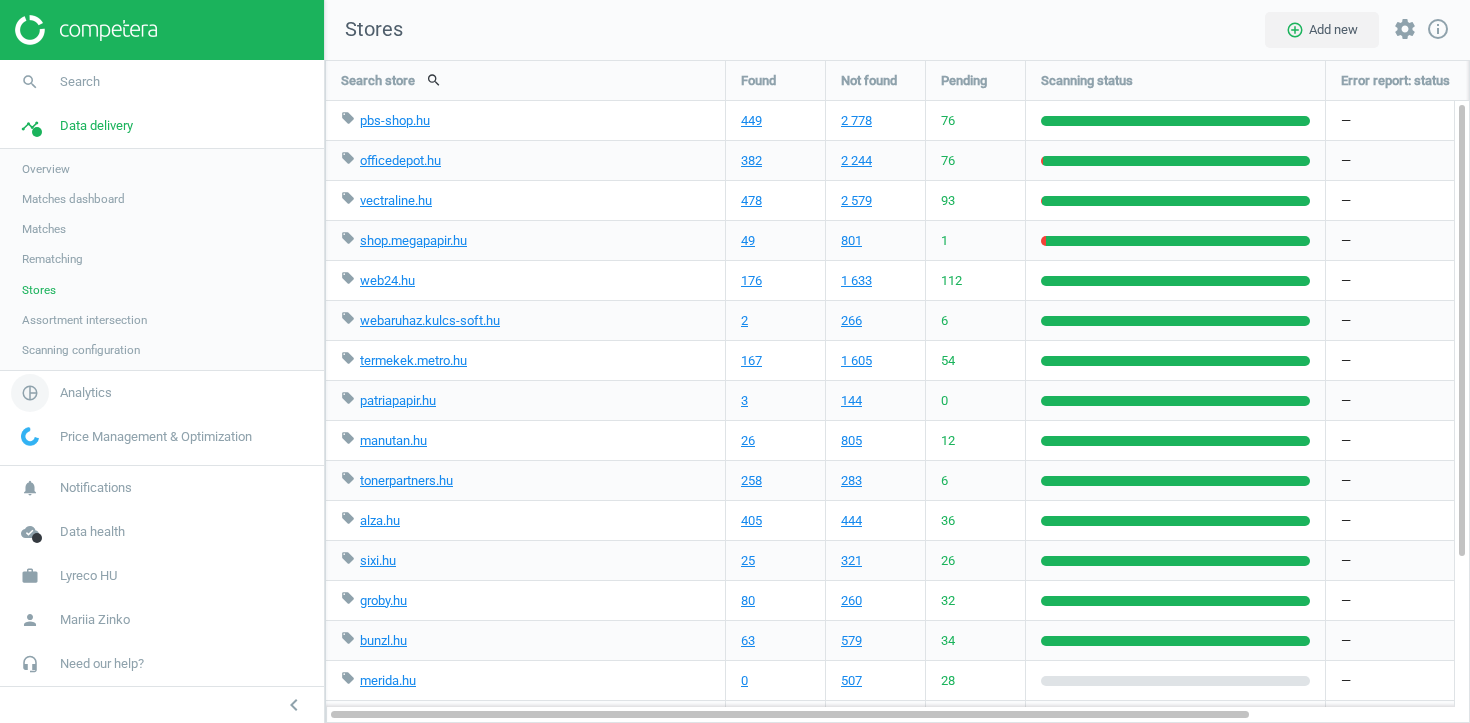 click on "pie_chart_outlined" at bounding box center [30, 393] 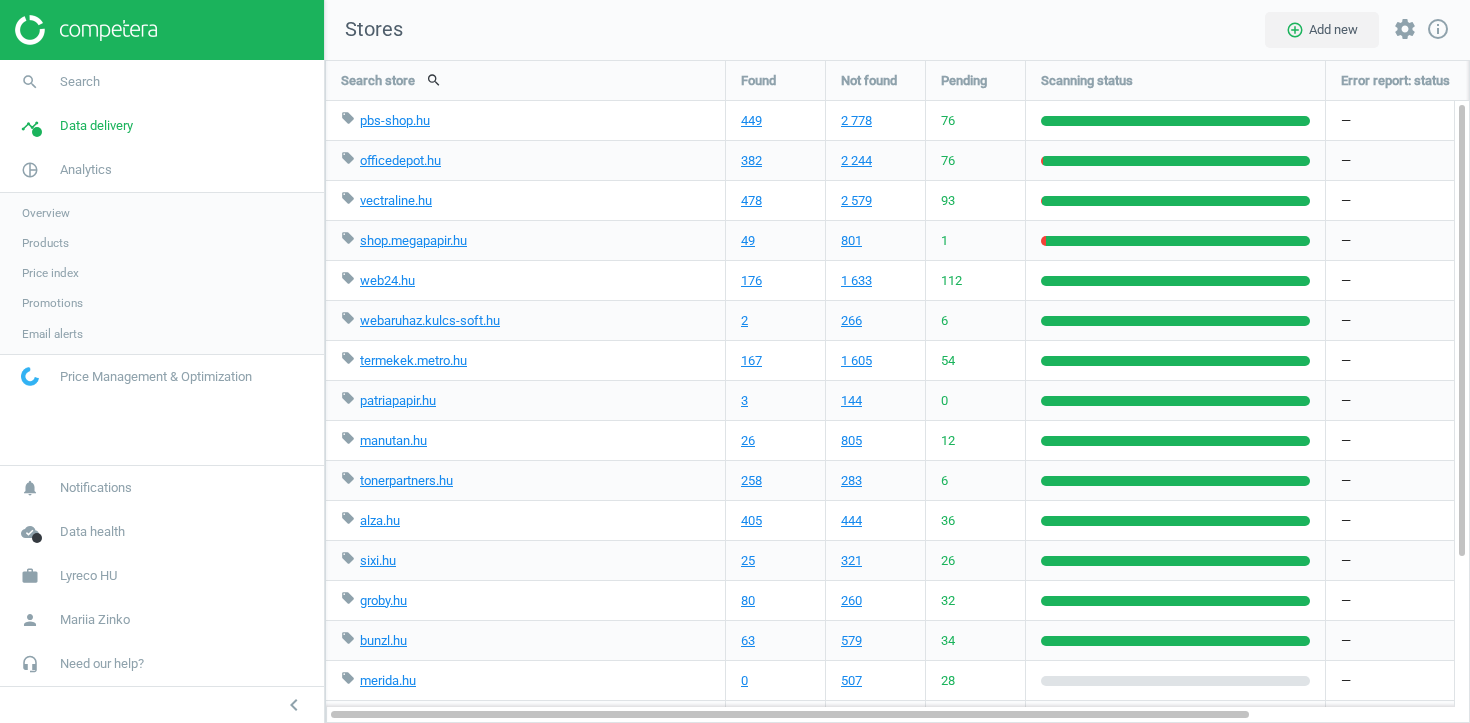 click on "Products" at bounding box center [45, 243] 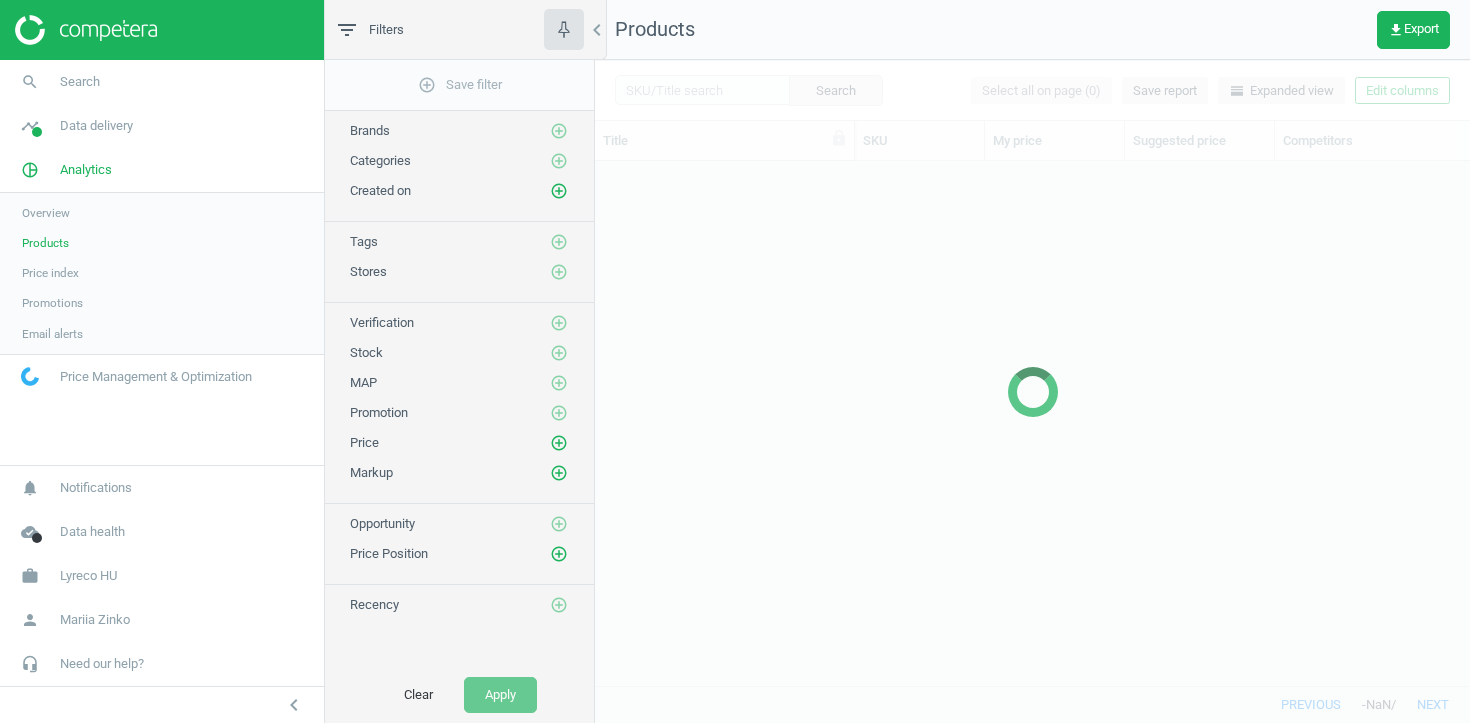 scroll, scrollTop: 1, scrollLeft: 1, axis: both 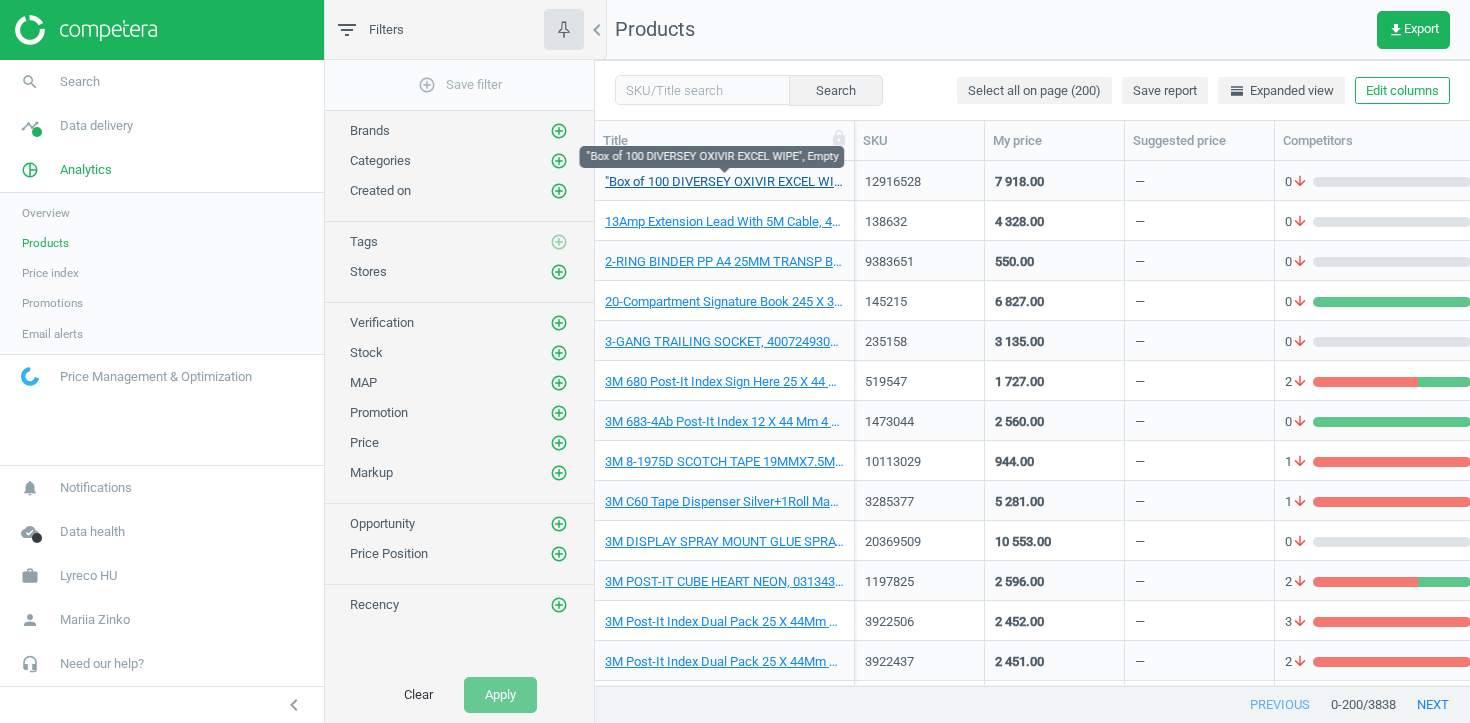 click on ""Box of 100 DIVERSEY OXIVIR EXCEL WIPE", Empty" at bounding box center (724, 182) 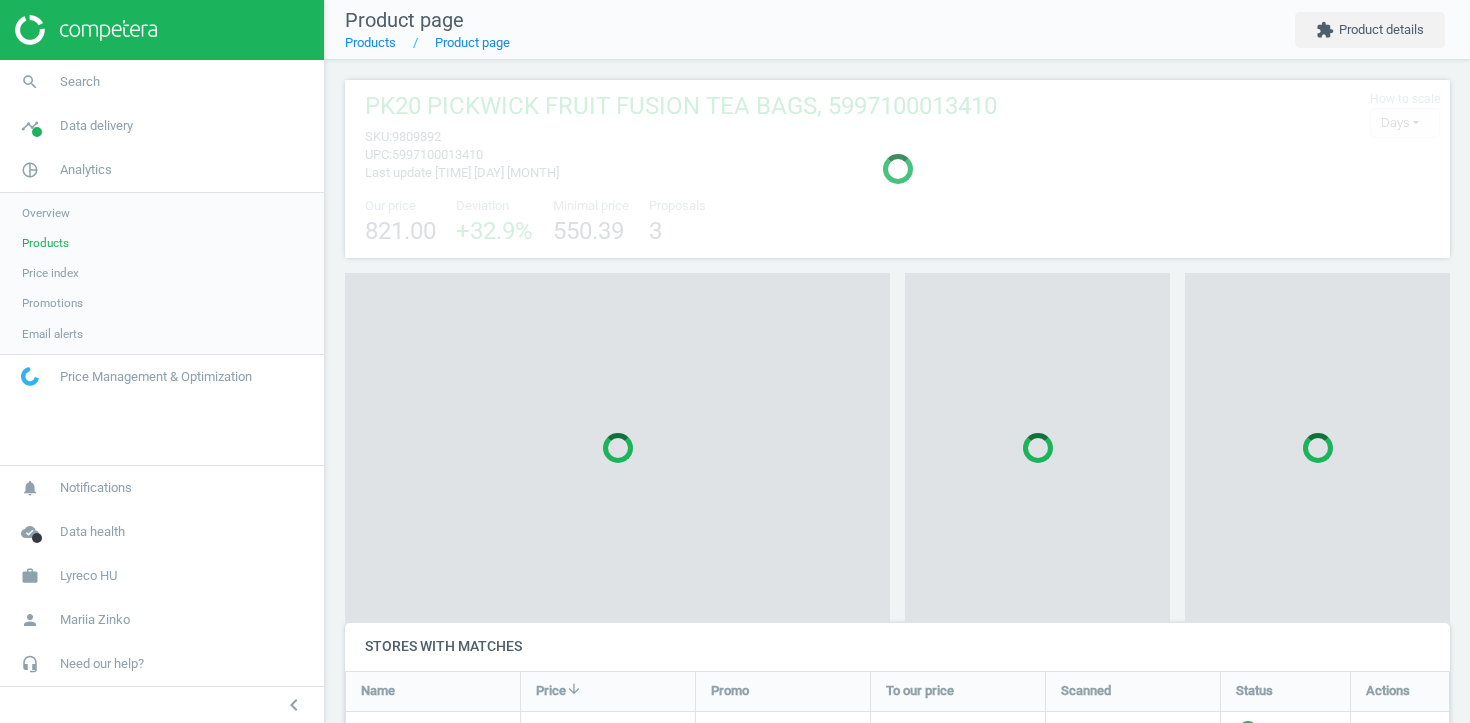 scroll, scrollTop: 10, scrollLeft: 10, axis: both 